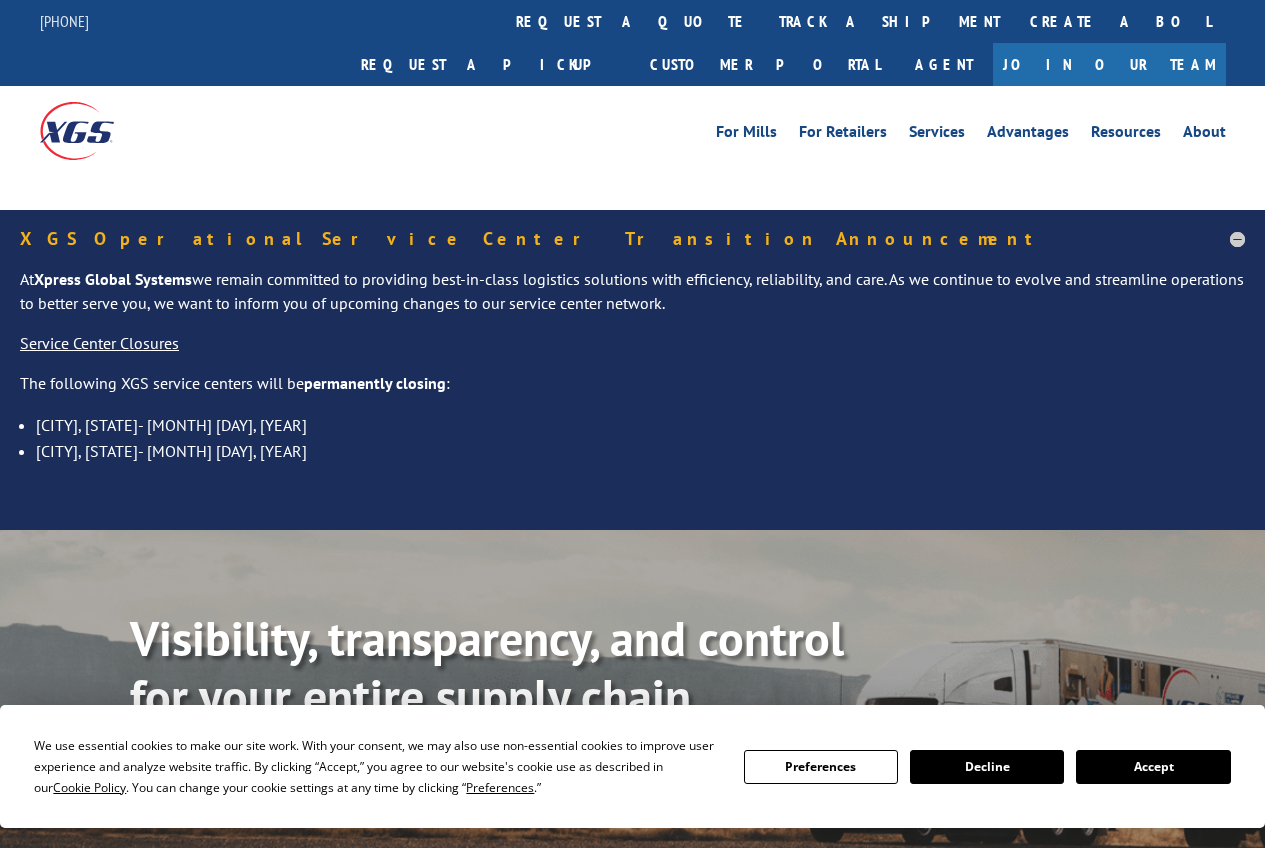 scroll, scrollTop: 0, scrollLeft: 0, axis: both 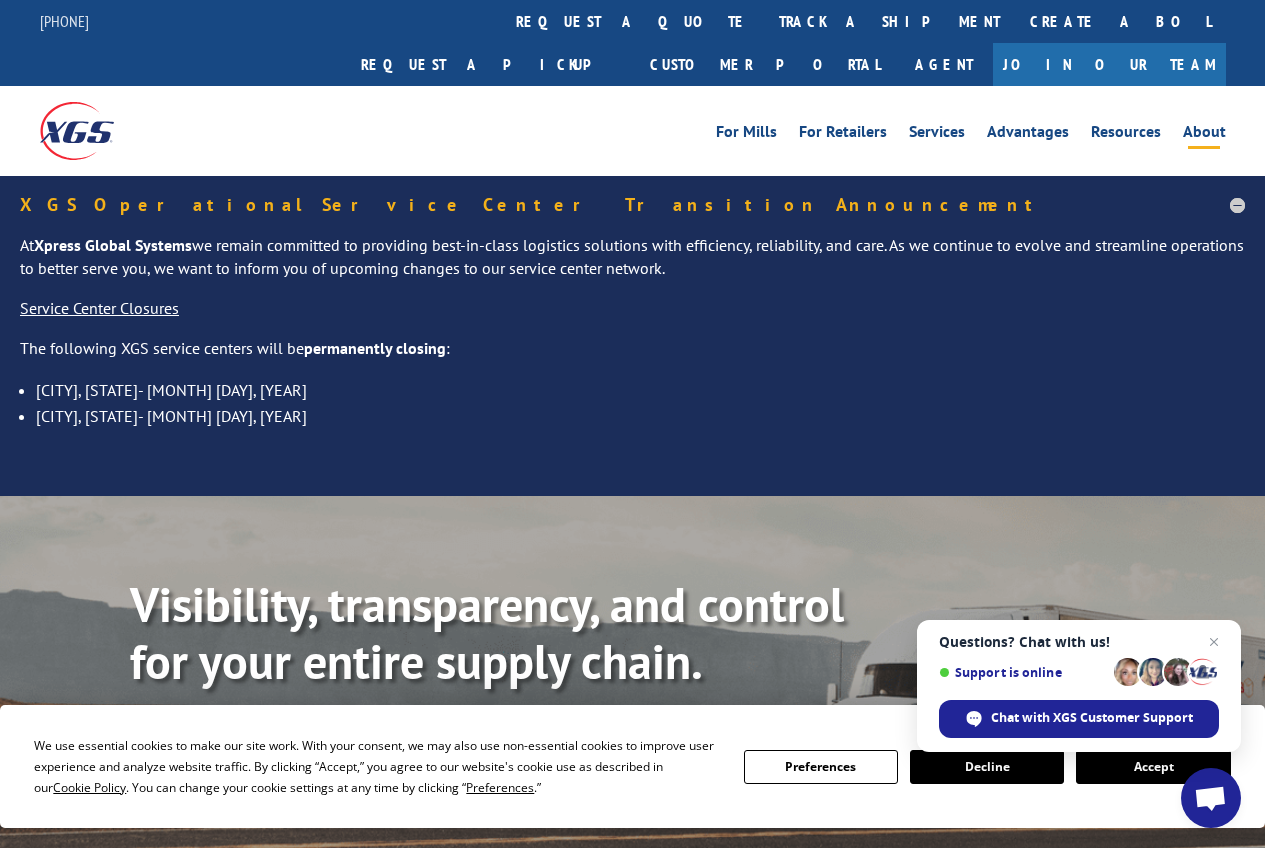 click on "About" at bounding box center [1204, 135] 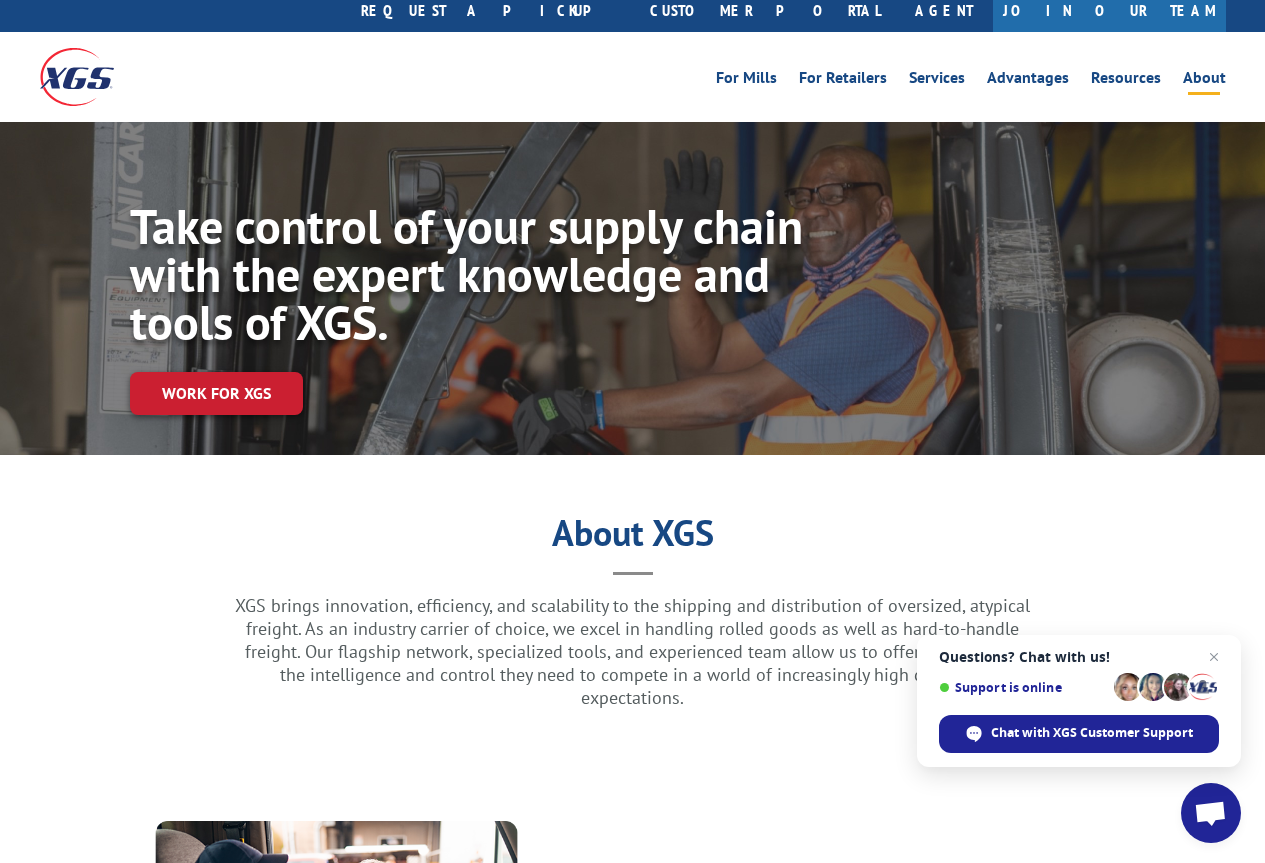 scroll, scrollTop: 0, scrollLeft: 0, axis: both 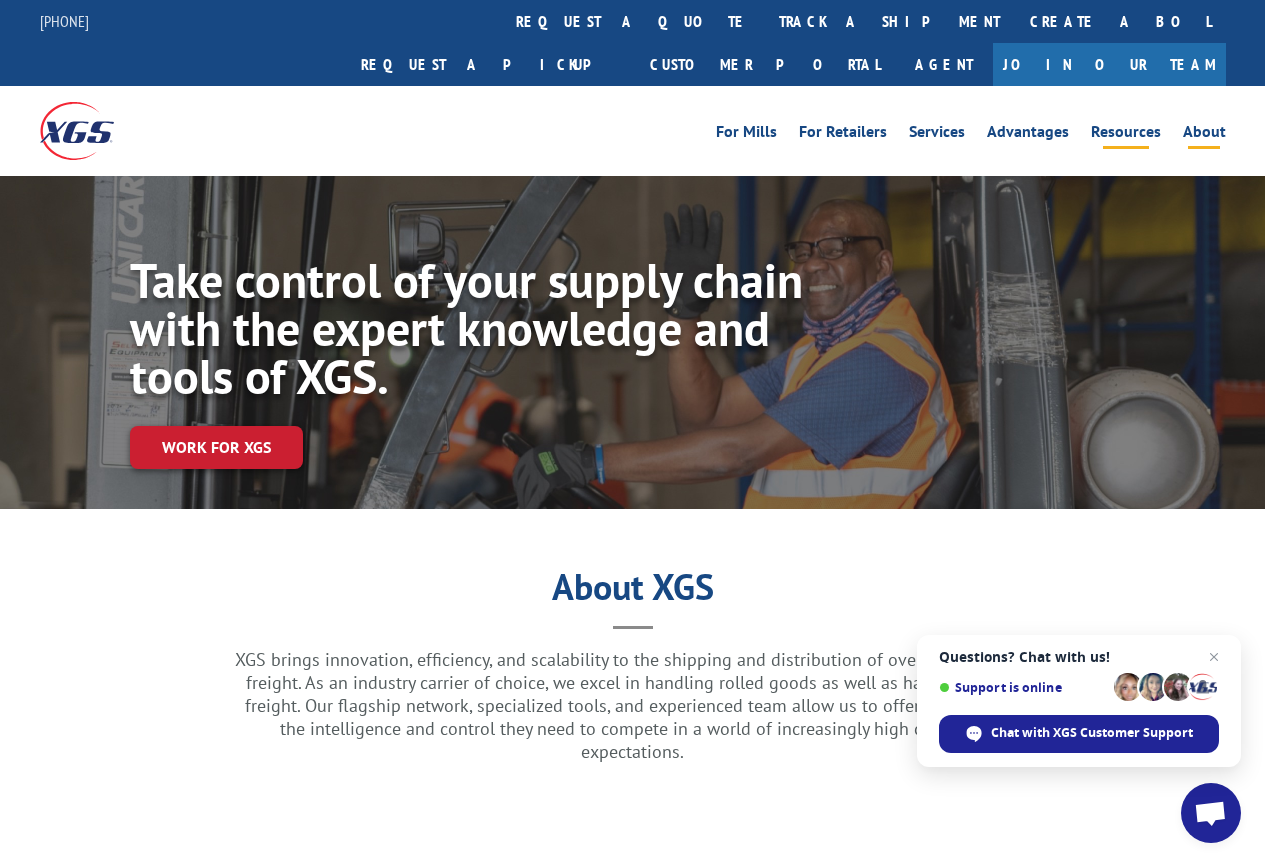 click on "Resources" at bounding box center (1126, 135) 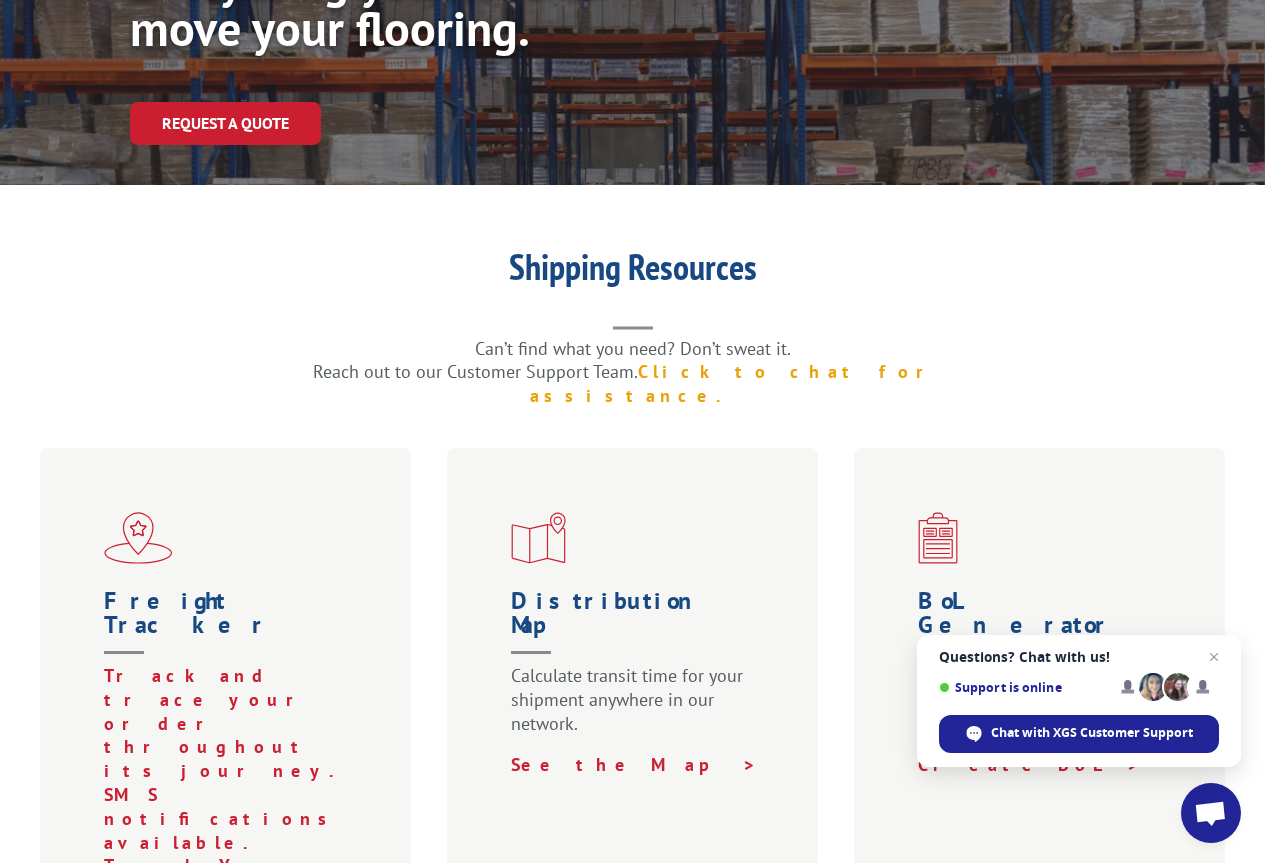 scroll, scrollTop: 400, scrollLeft: 0, axis: vertical 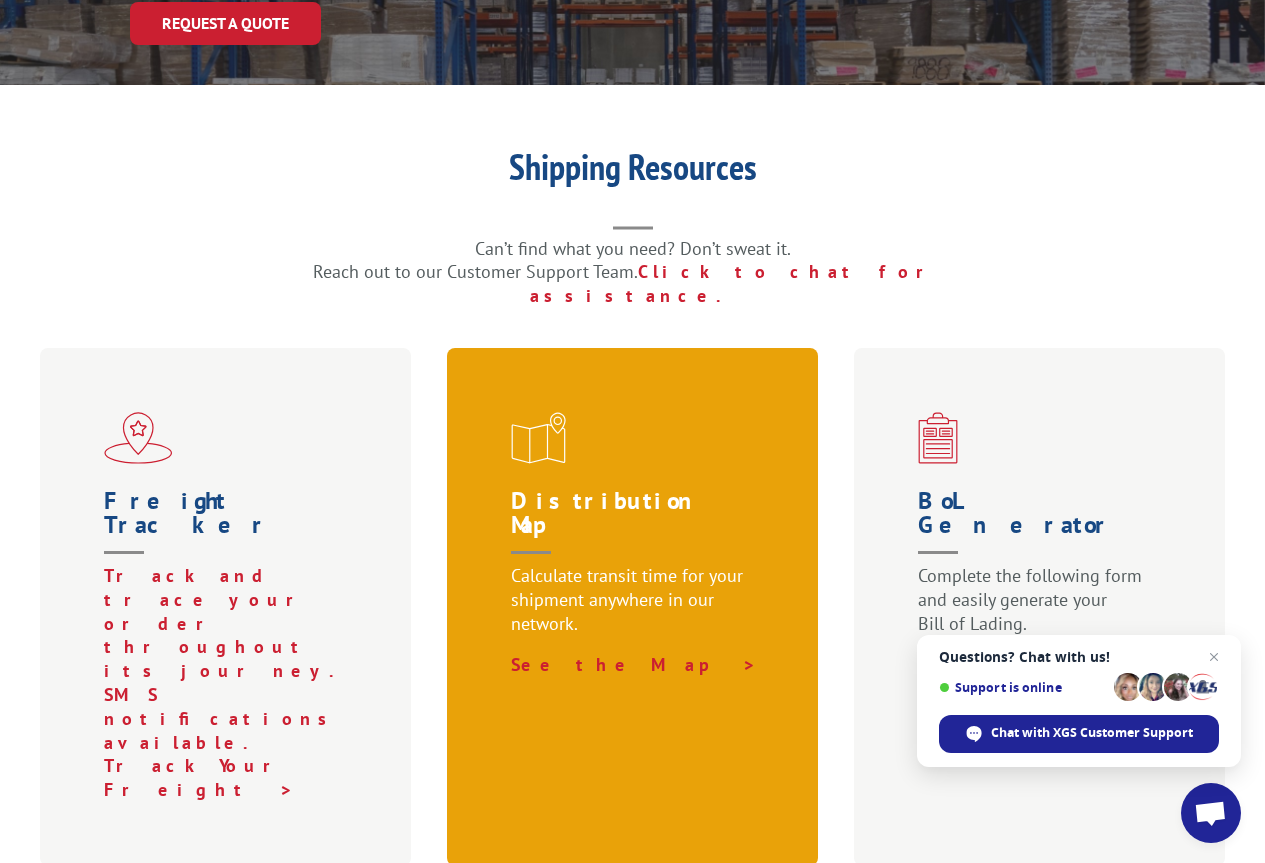 click on "Calculate transit time for your shipment anywhere in our network." at bounding box center (637, 608) 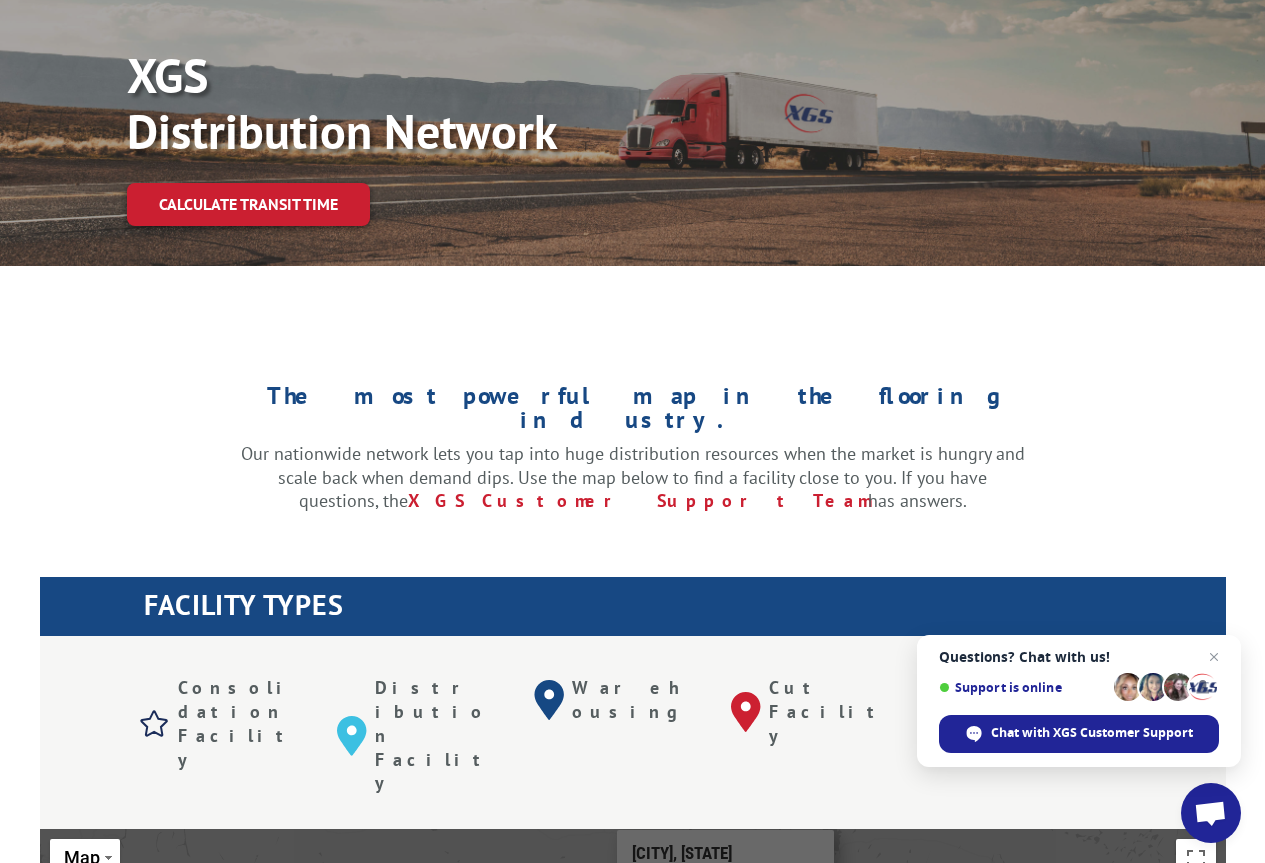 scroll, scrollTop: 200, scrollLeft: 0, axis: vertical 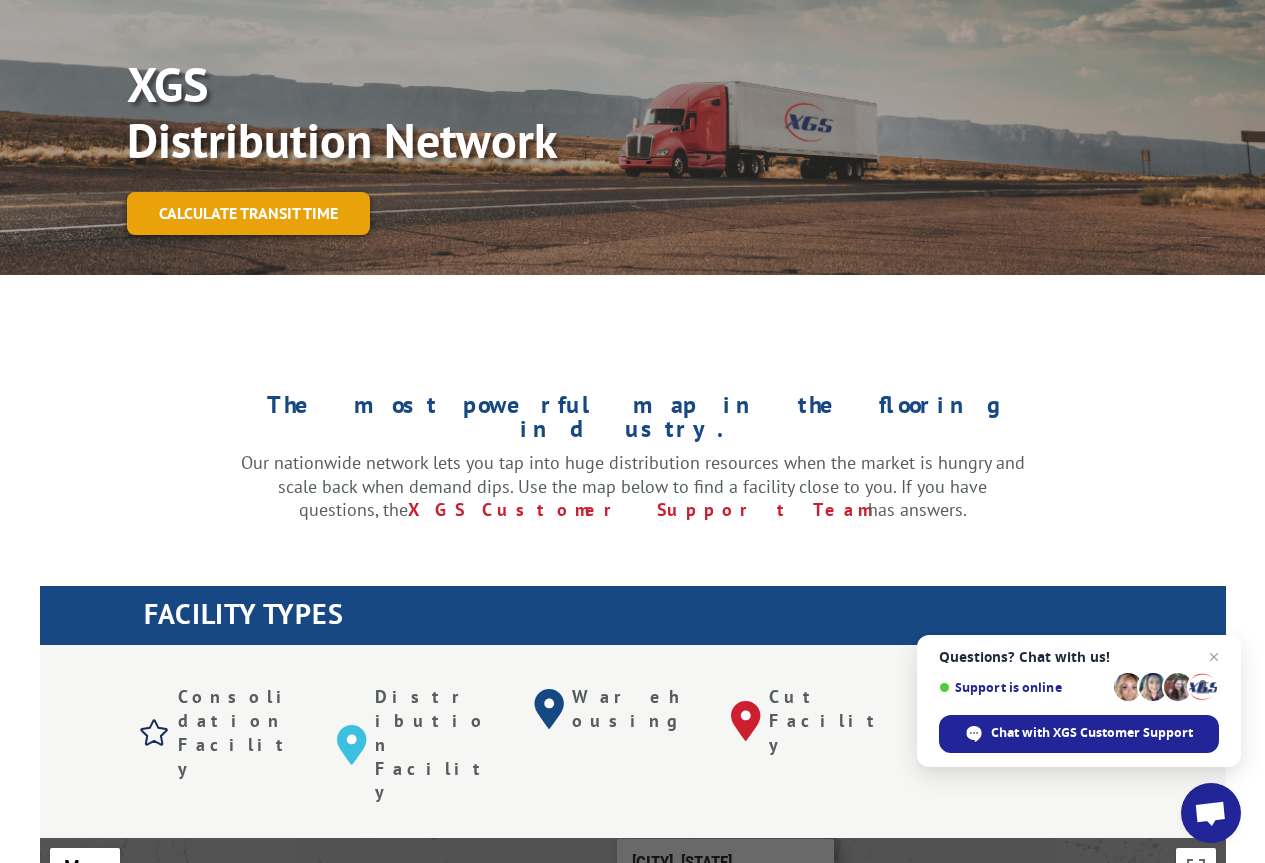 click on "Calculate transit time" at bounding box center (248, 213) 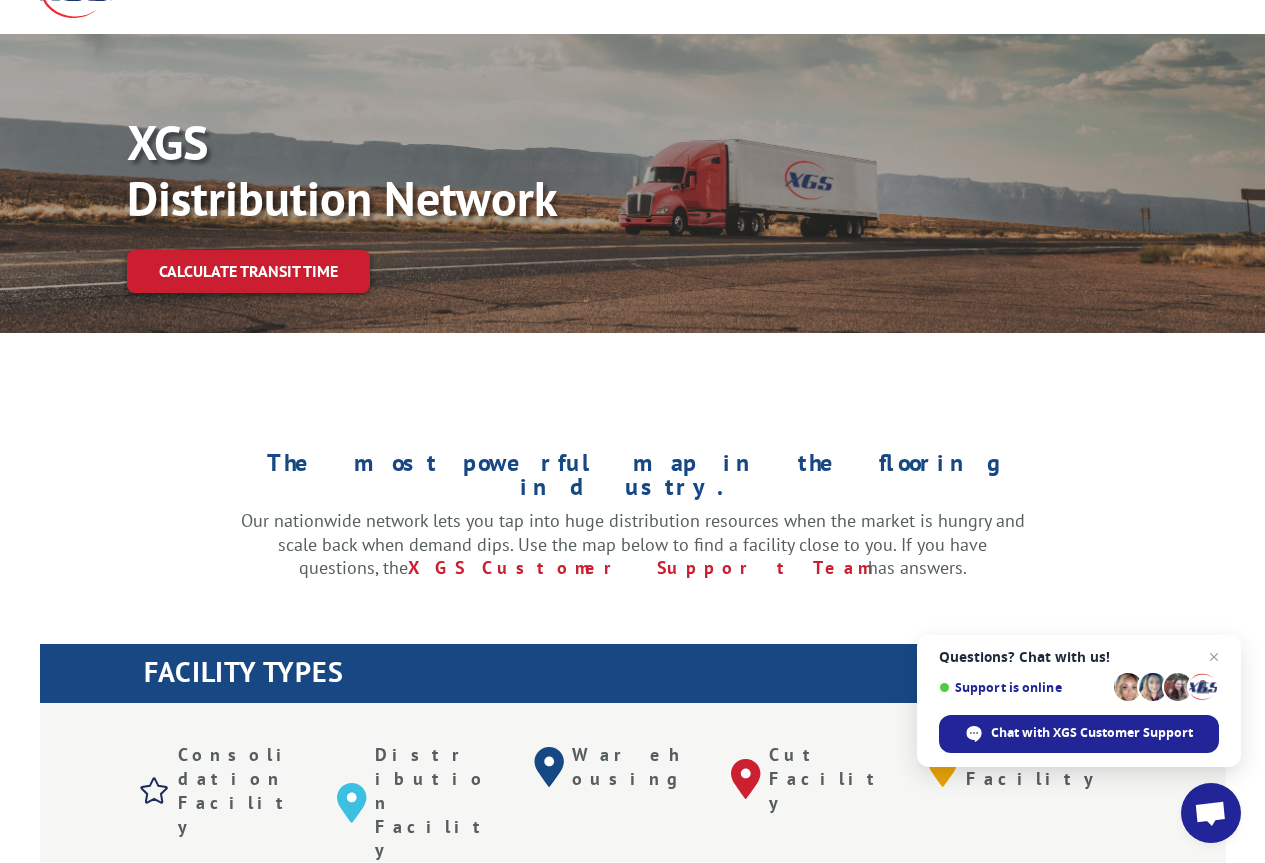 scroll, scrollTop: 0, scrollLeft: 0, axis: both 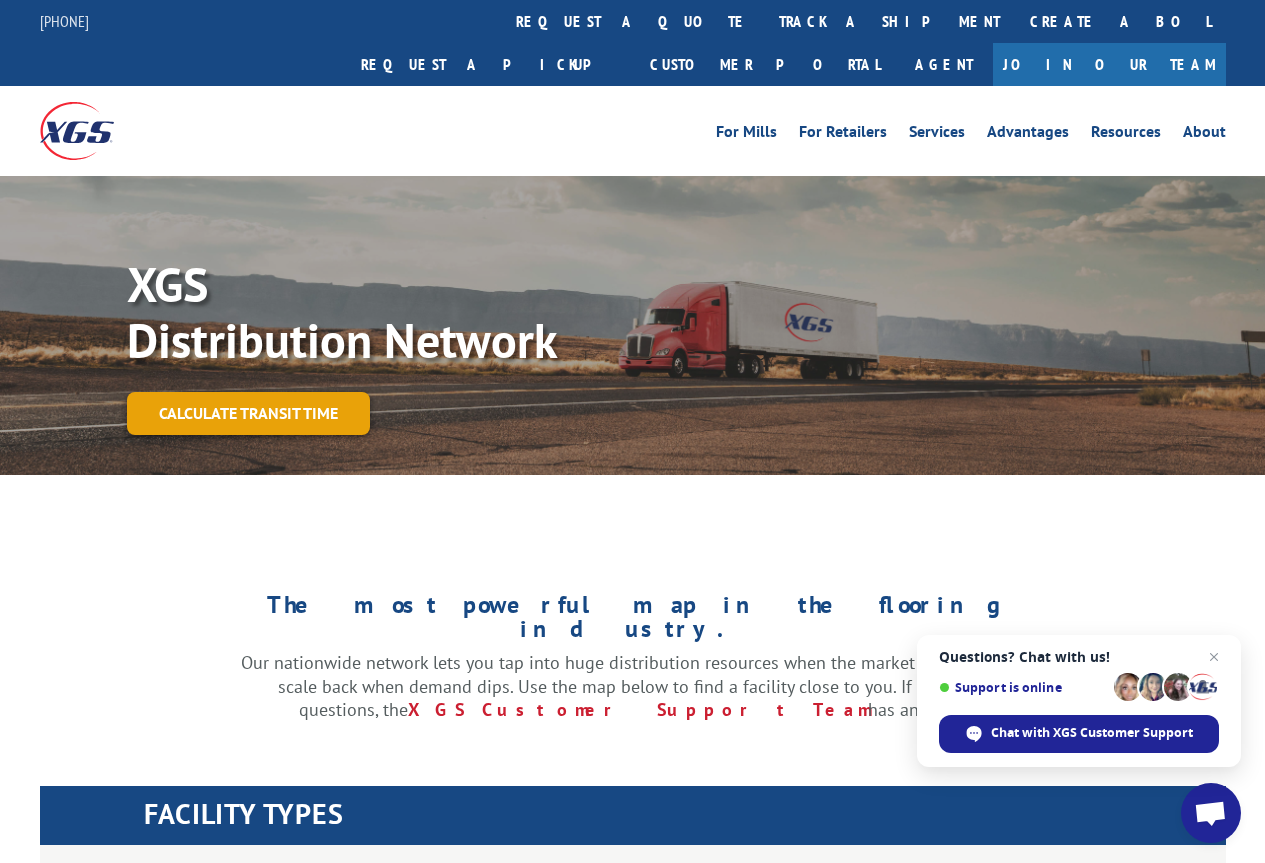 click on "Calculate transit time" at bounding box center (248, 413) 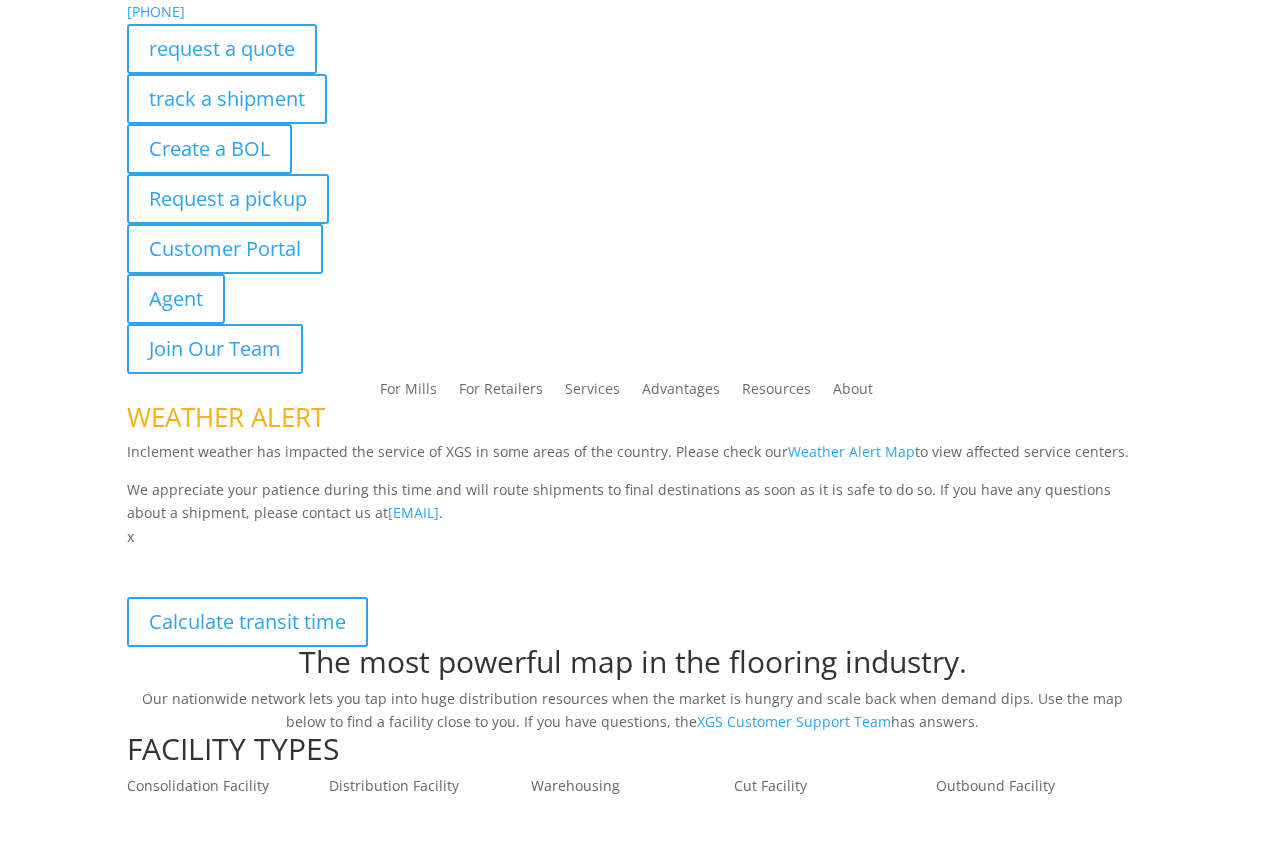 scroll, scrollTop: 0, scrollLeft: 0, axis: both 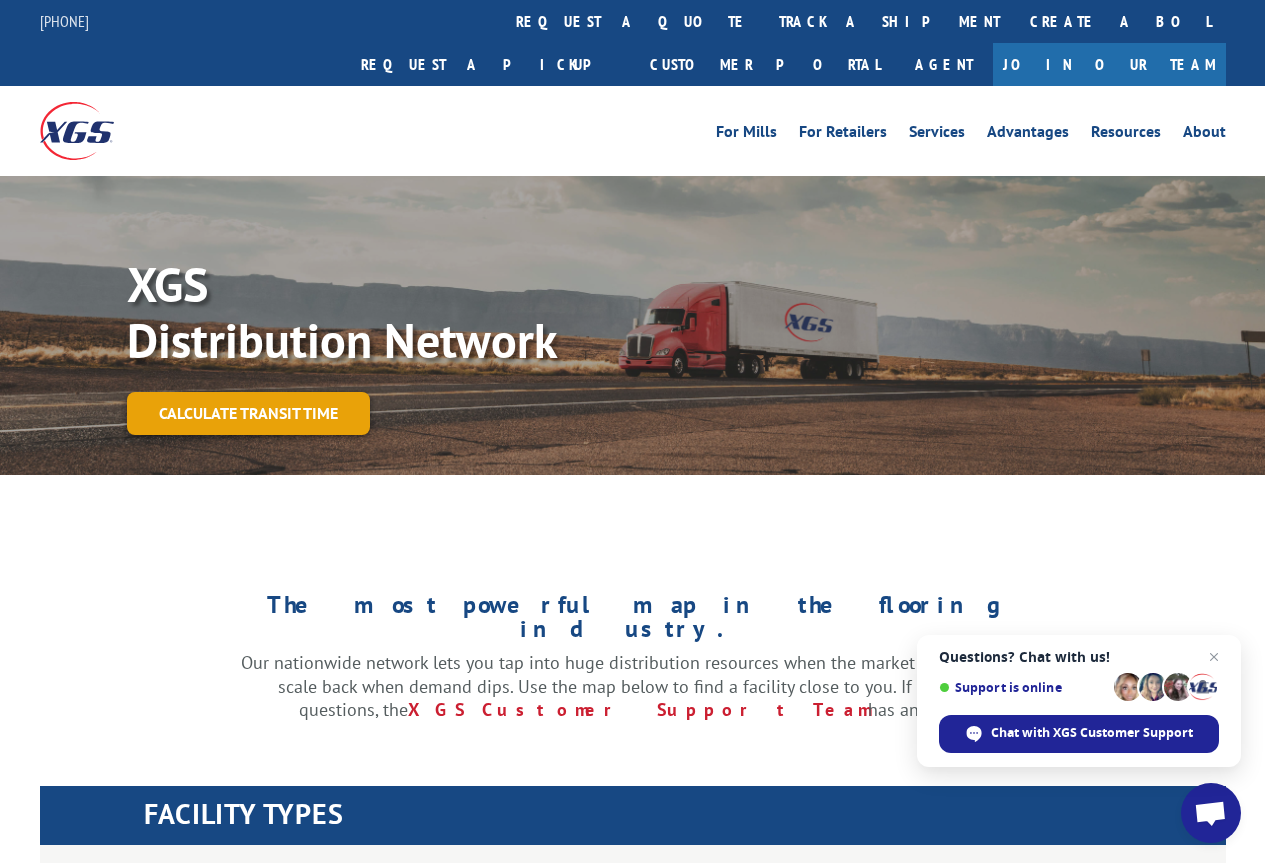 click on "Calculate transit time" at bounding box center [248, 413] 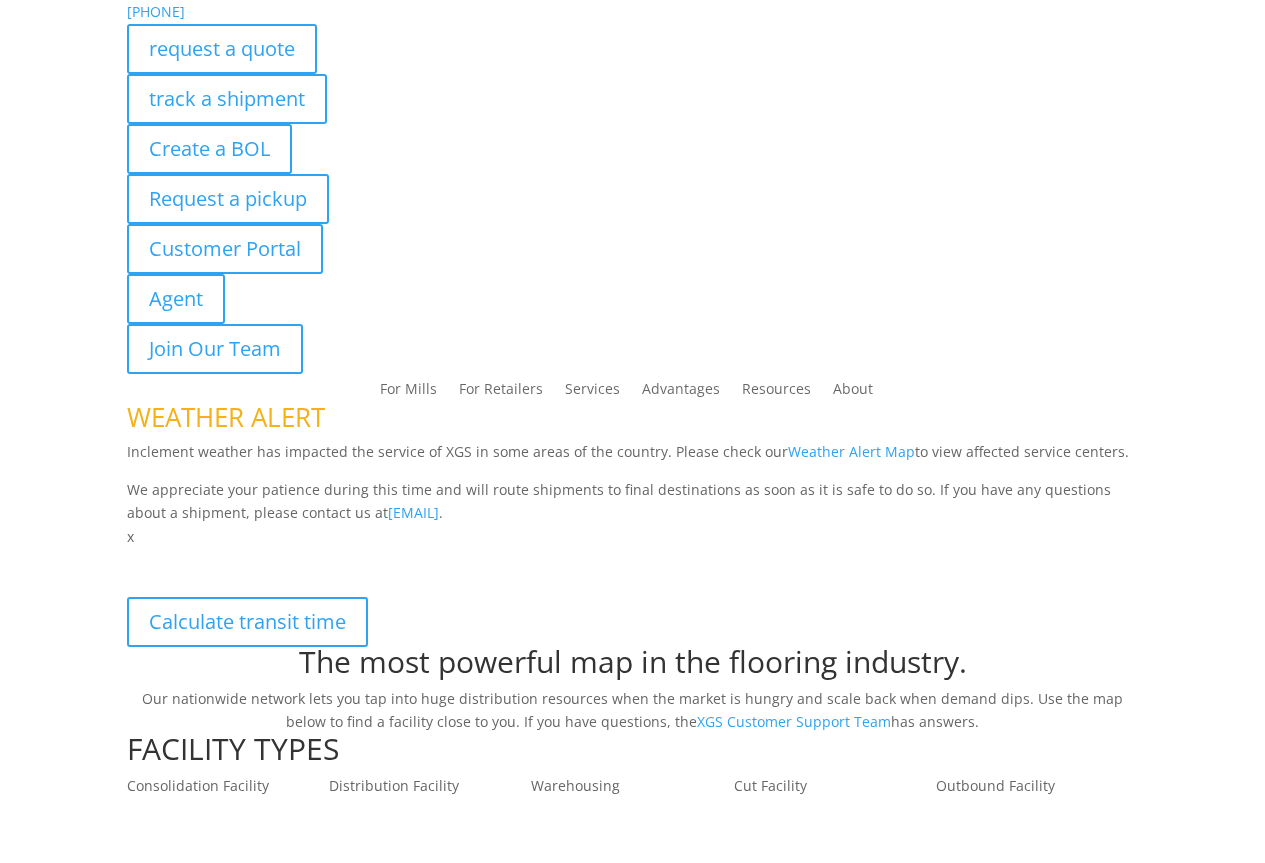 click on "Inclement weather has impacted the service of XGS in some areas of the [COUNTRY]. Please check our  Weather Alert Map  to view affected service centers." at bounding box center (633, 459) 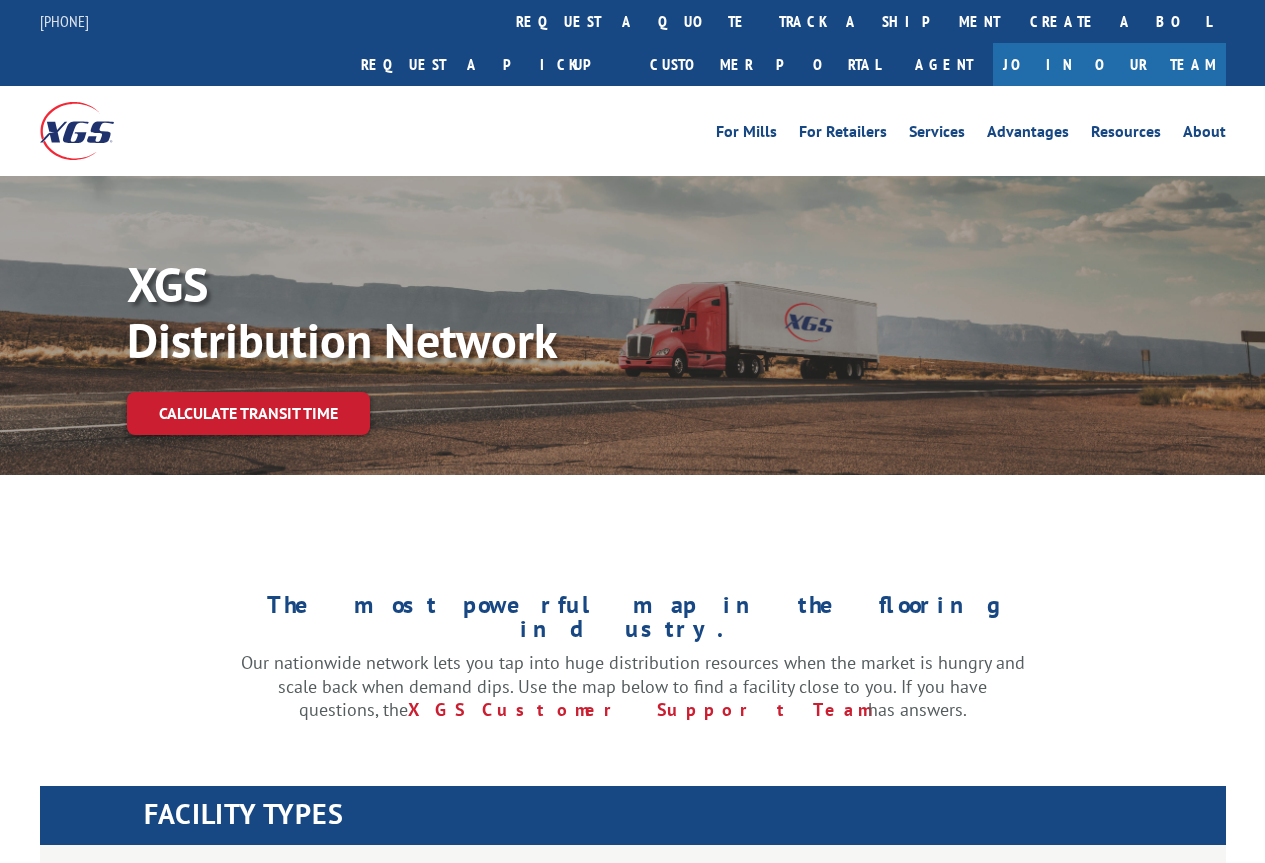 scroll, scrollTop: 0, scrollLeft: 0, axis: both 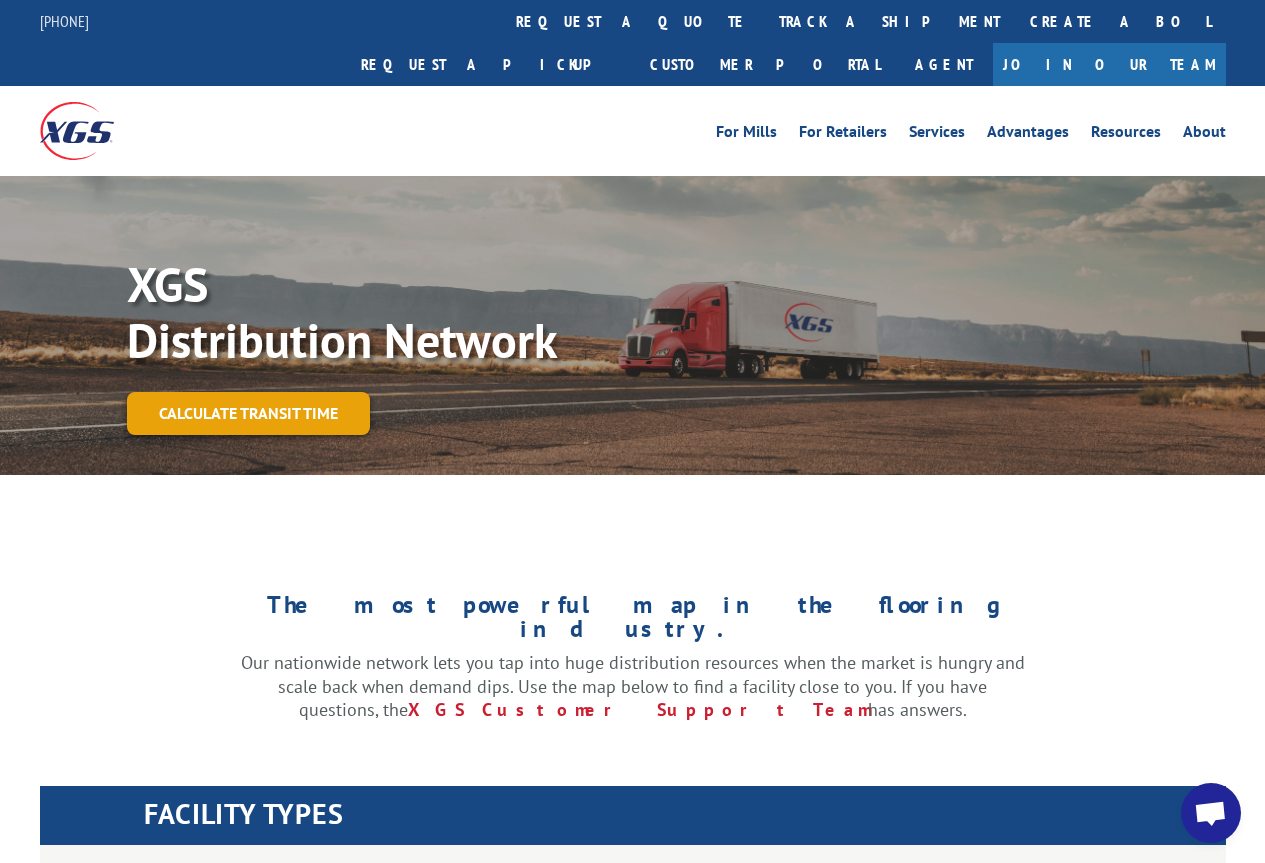 click on "Calculate transit time" at bounding box center [248, 413] 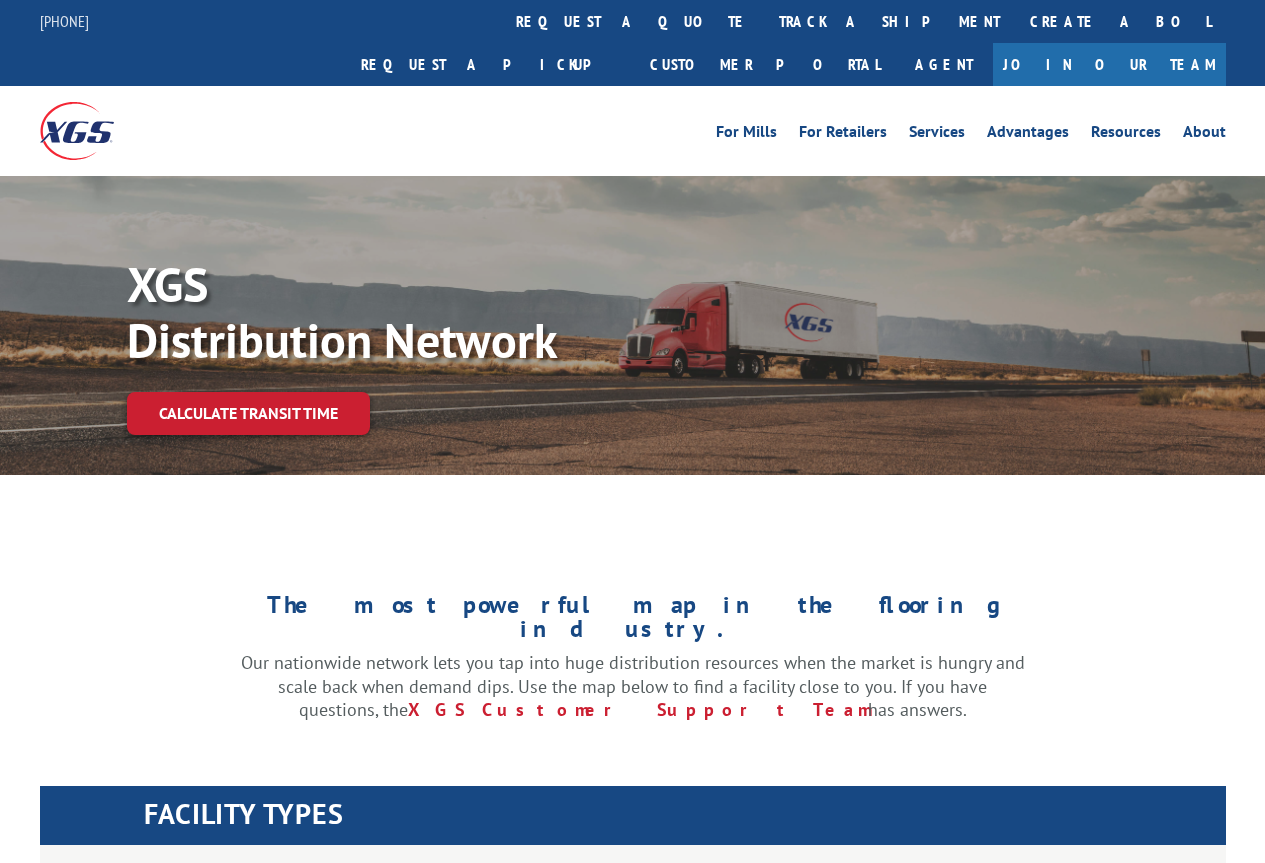 scroll, scrollTop: 0, scrollLeft: 0, axis: both 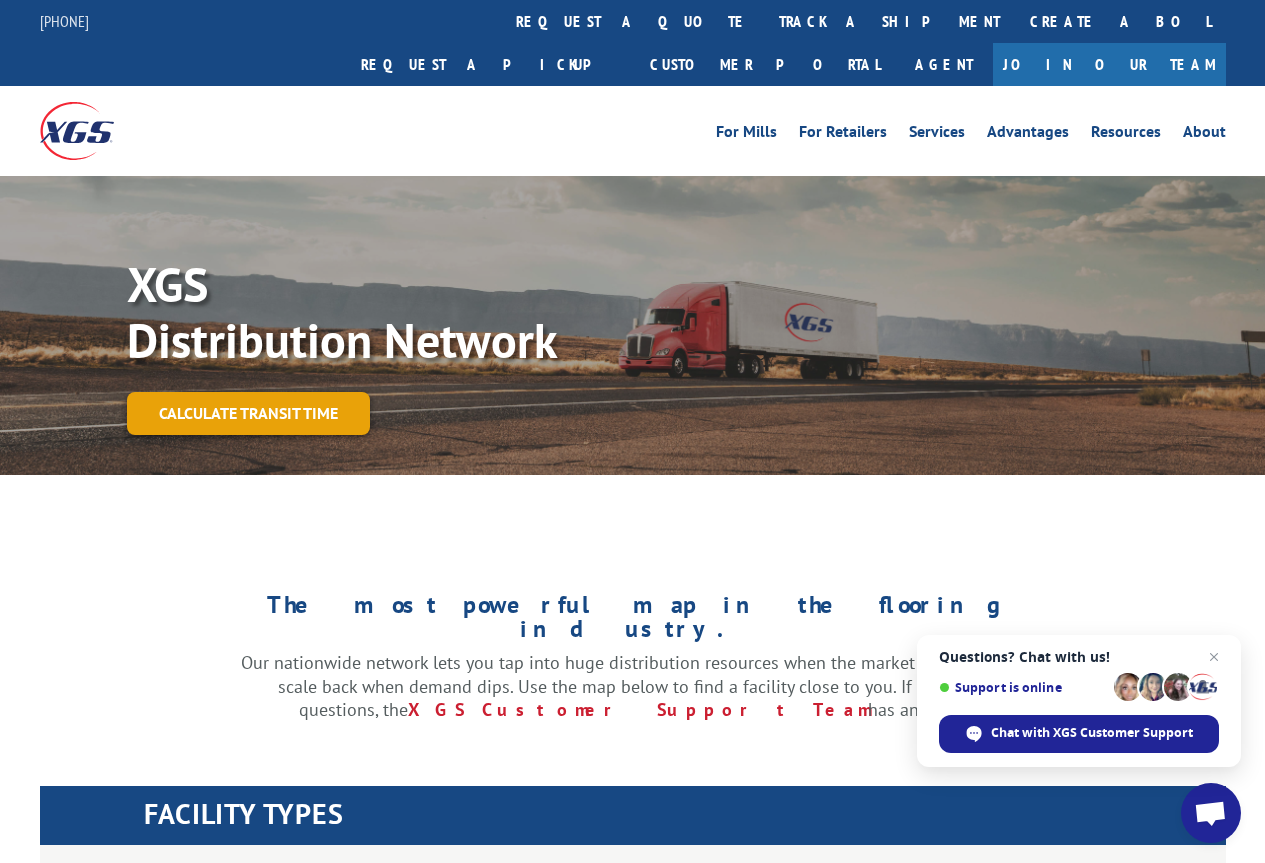 click on "Calculate transit time" at bounding box center (248, 413) 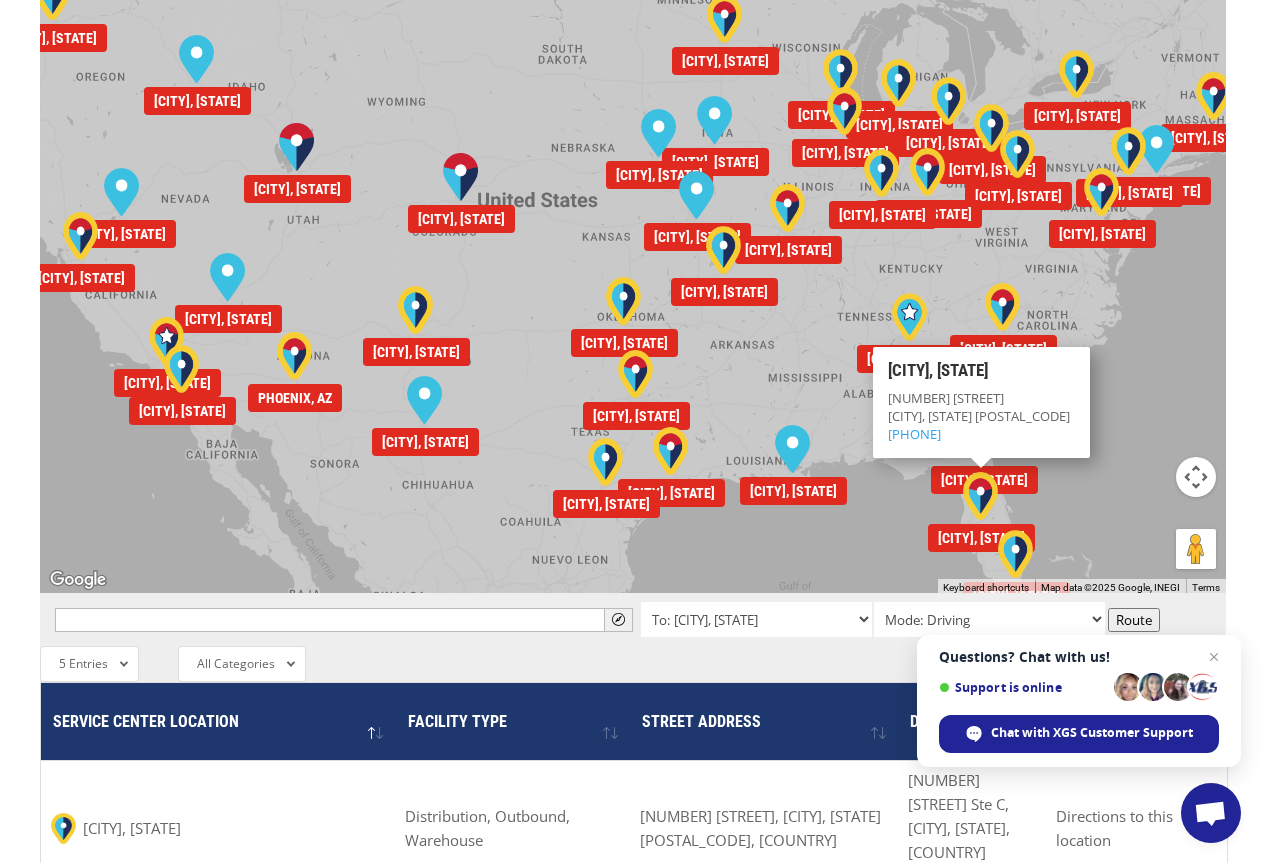 scroll, scrollTop: 1100, scrollLeft: 0, axis: vertical 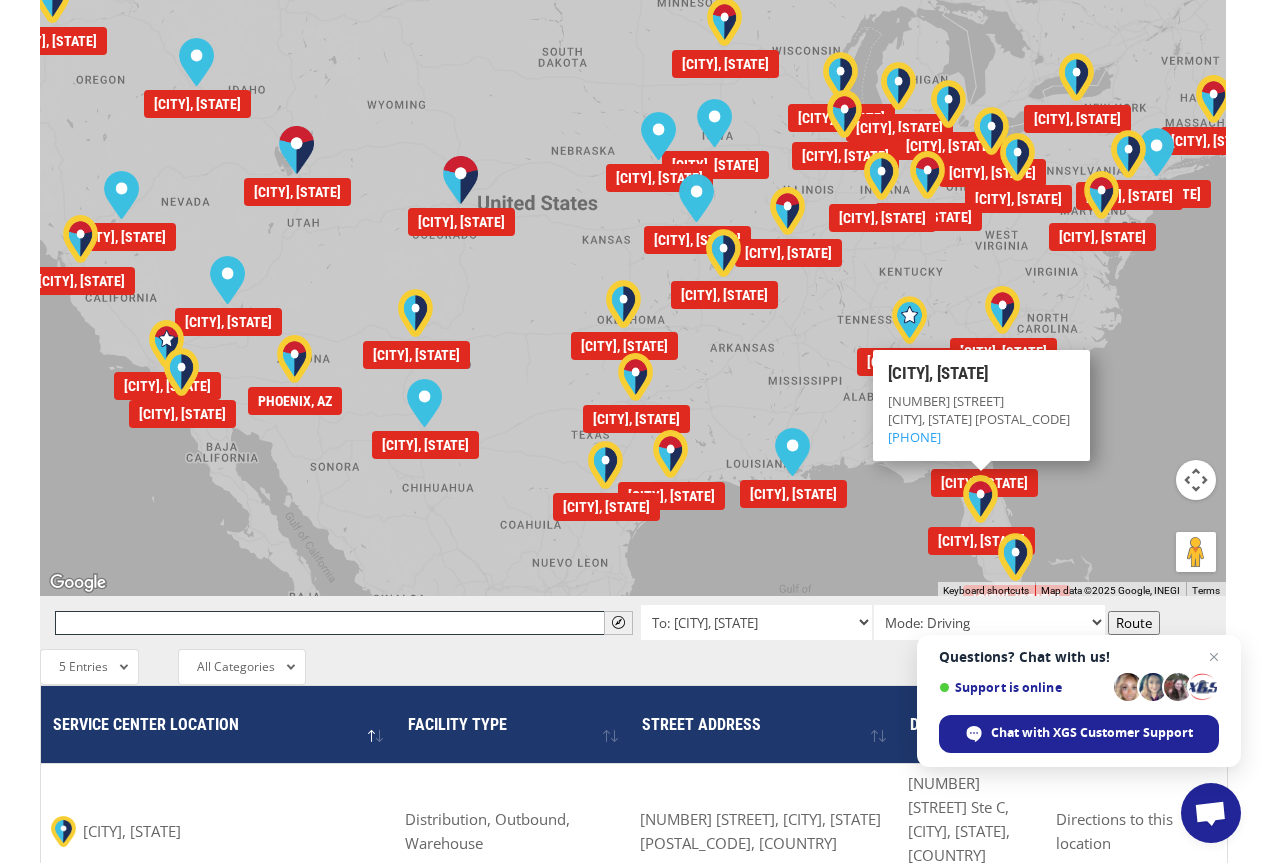 click at bounding box center (344, 623) 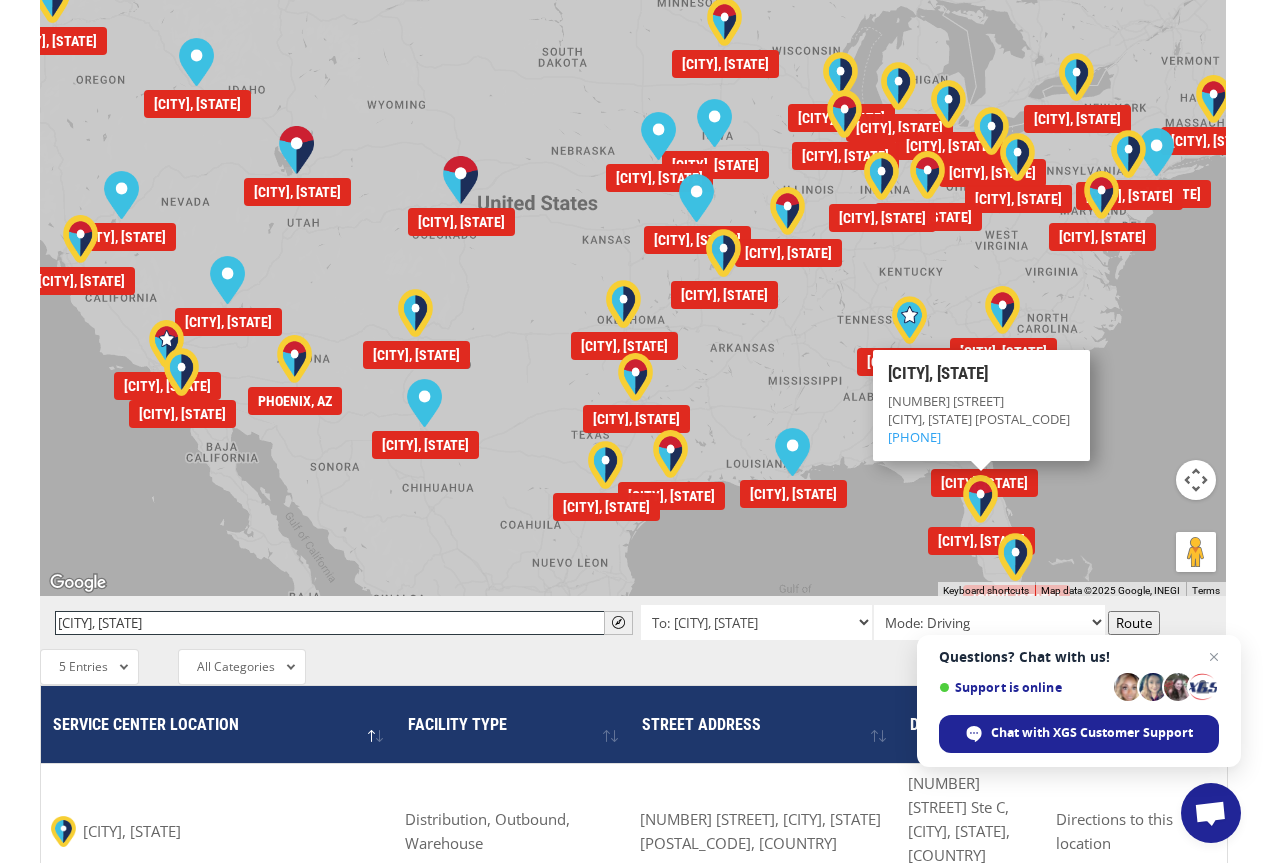 type on "[CITY], [STATE]" 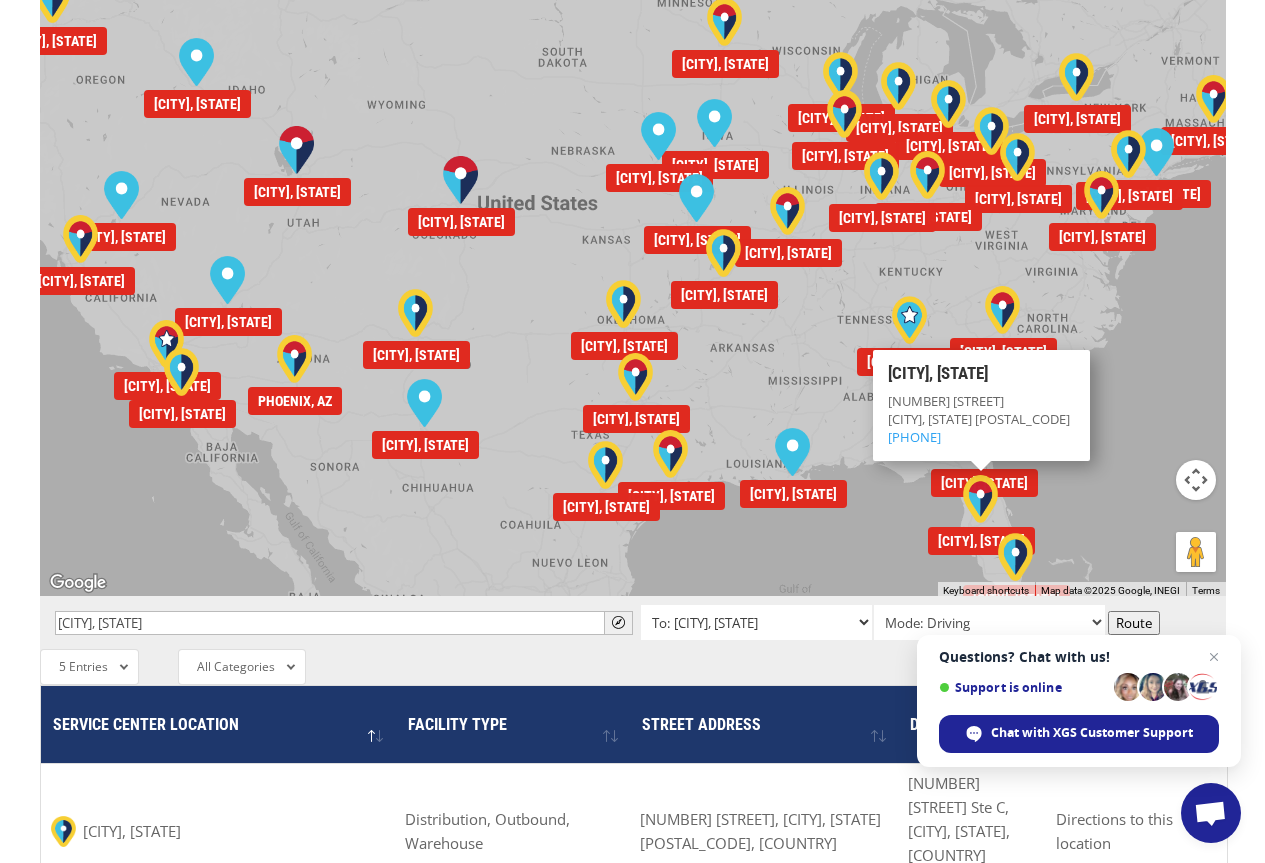 click on "To: [CITY], [STATE] To: [CITY], [STATE] To: [CITY], [STATE] To: [CITY], [STATE]  To: [CITY], [STATE] To: [CITY], [STATE] To: [CITY], [STATE] To: [CITY], [STATE] To: [CITY], [STATE] To: [CITY], [STATE] To: [CITY], [STATE] To: [CITY], [STATE] To: [CITY], [STATE] To: [CITY], [STATE] To: [CITY], [STATE] To: [CITY], [STATE] To: [CITY], [STATE] To: [CITY], [STATE] To: [CITY], [STATE] To: [CITY], [STATE] To: [CITY], [STATE] To: [CITY], [STATE] To: [CITY], [STATE] To: [CITY], [STATE] To: [CITY], [STATE] To: [CITY], [STATE] To: [CITY], [STATE] To: [CITY], [STATE] To: [CITY], [STATE] To: [CITY], [STATE] To: [CITY], [STATE] To: [CITY], [STATE] To: [CITY], [STATE] To: [CITY], [STATE] To: [CITY], [STATE] To: [CITY], [STATE] To: [CITY], [STATE] To: [CITY], [STATE] To: [CITY], [STATE] To: [CITY], [STATE] To: [CITY], [STATE]" at bounding box center (756, 622) 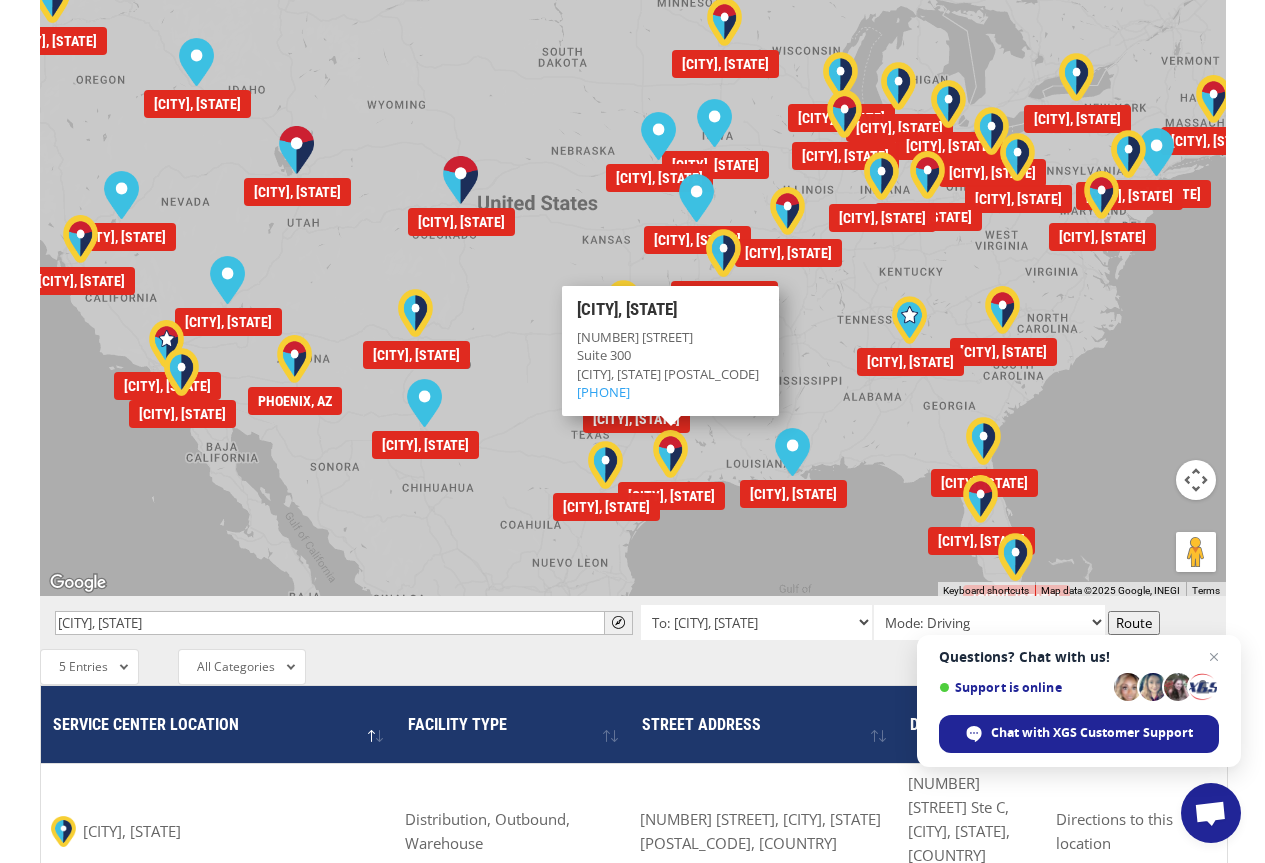 click on "Route" at bounding box center [1134, 623] 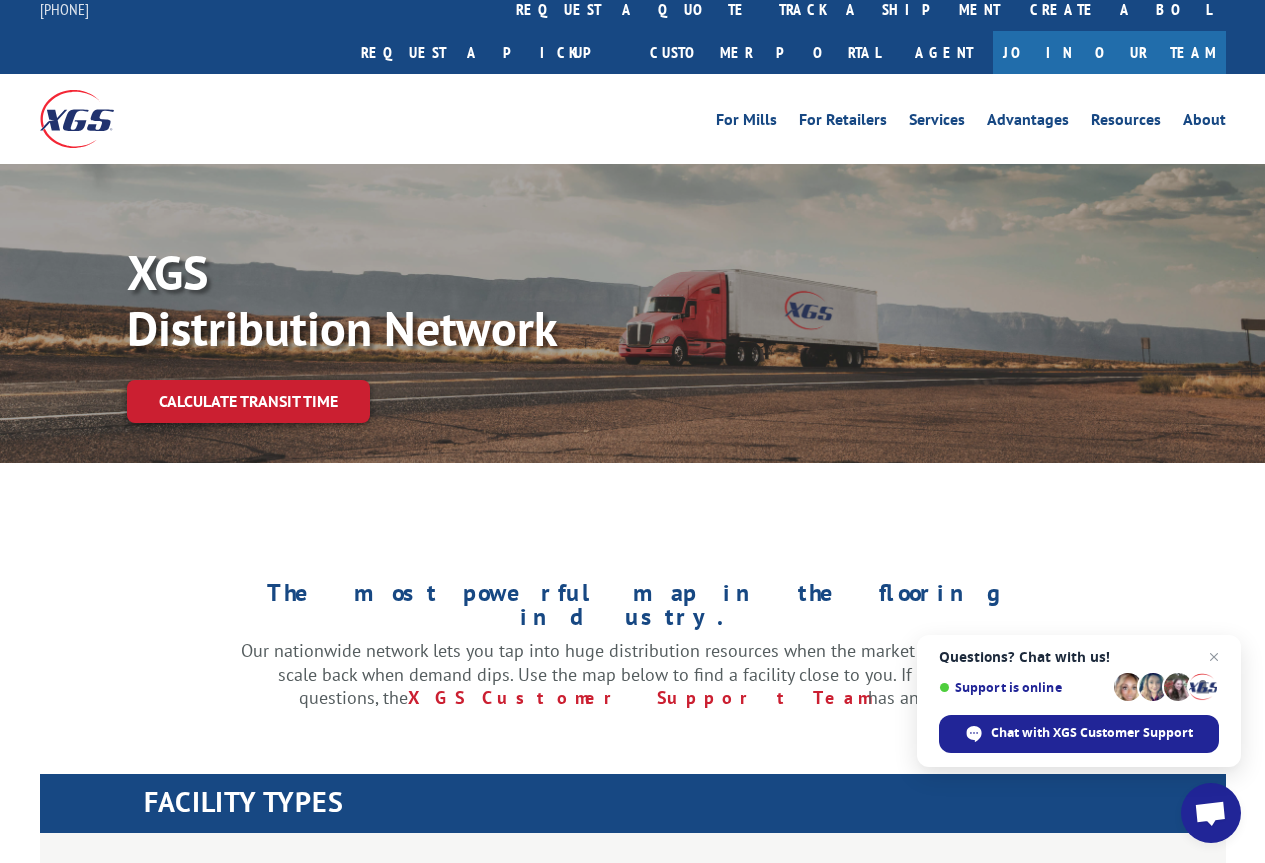 scroll, scrollTop: 0, scrollLeft: 0, axis: both 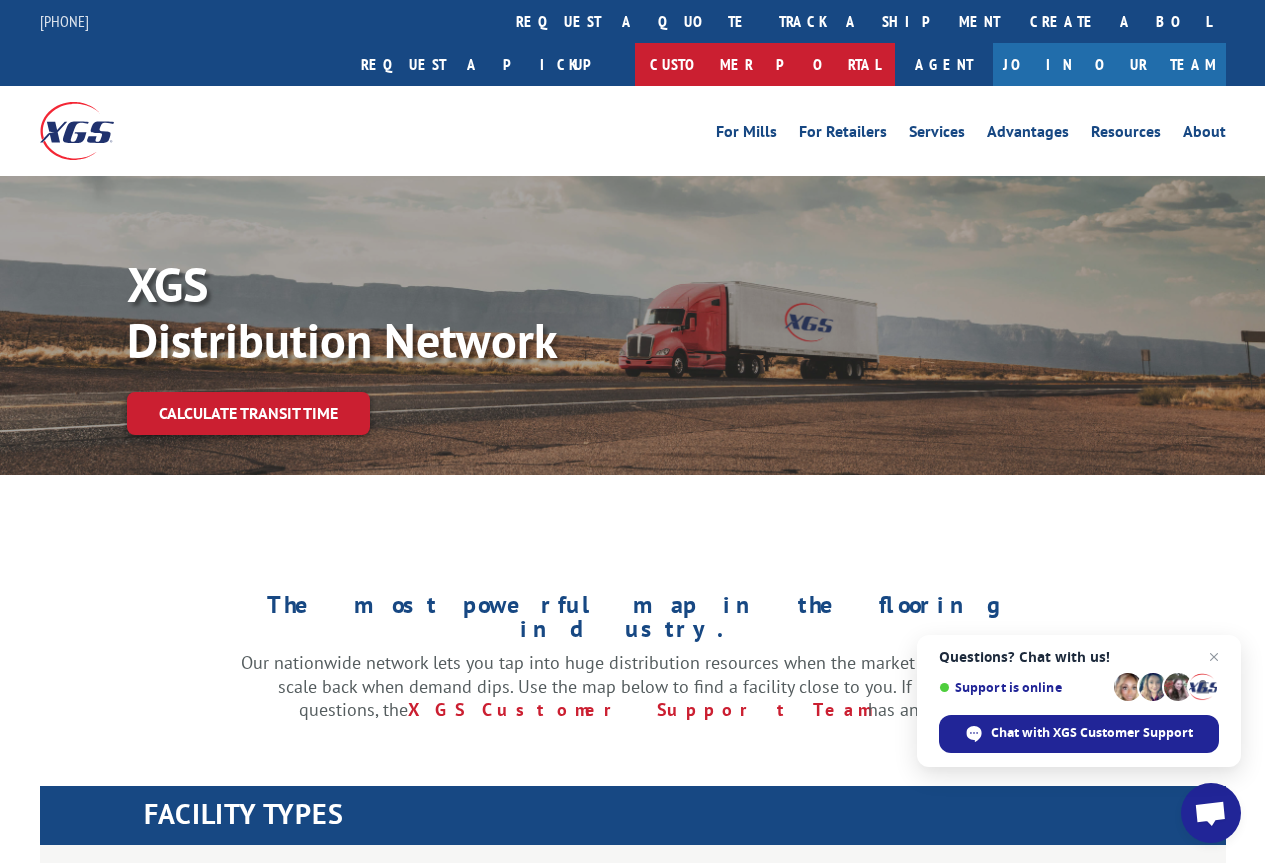 click on "Customer Portal" at bounding box center (765, 64) 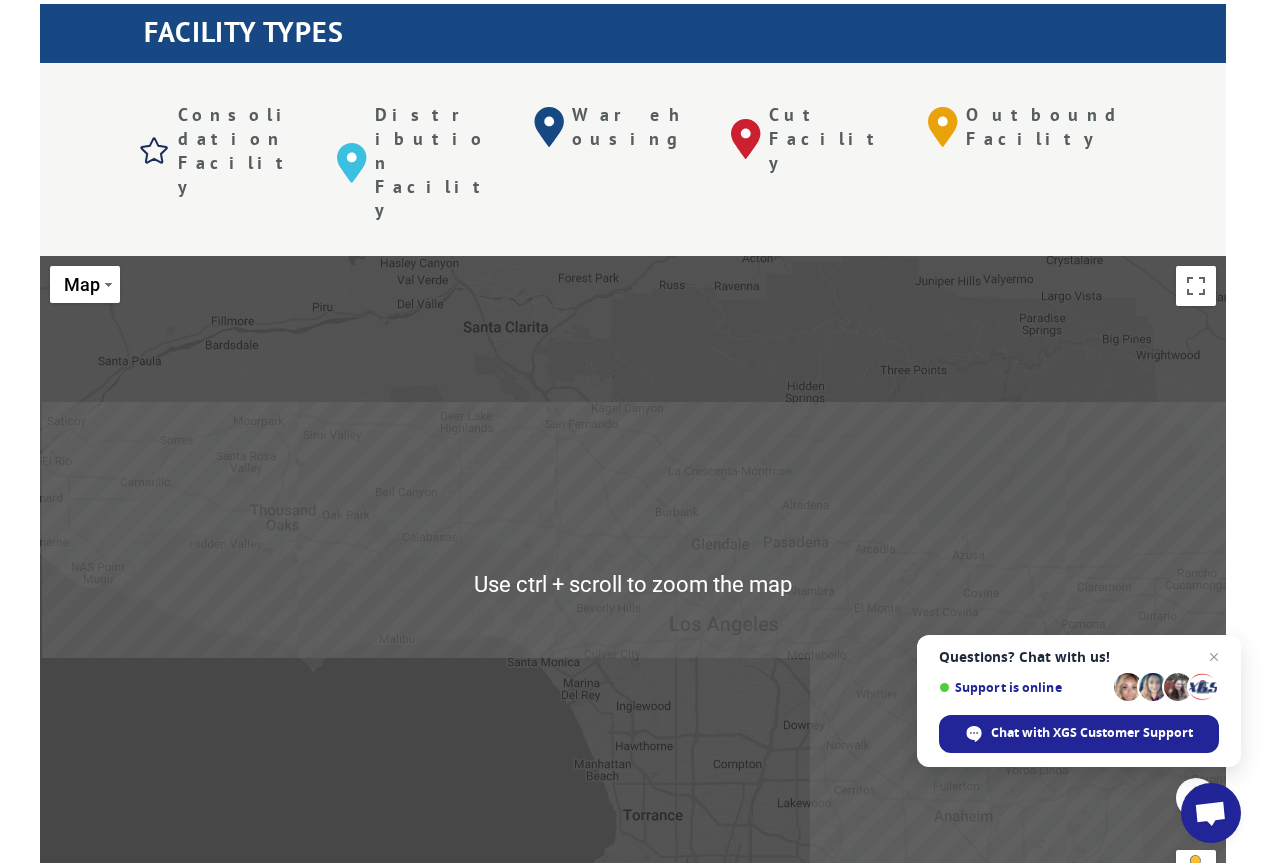 scroll, scrollTop: 800, scrollLeft: 0, axis: vertical 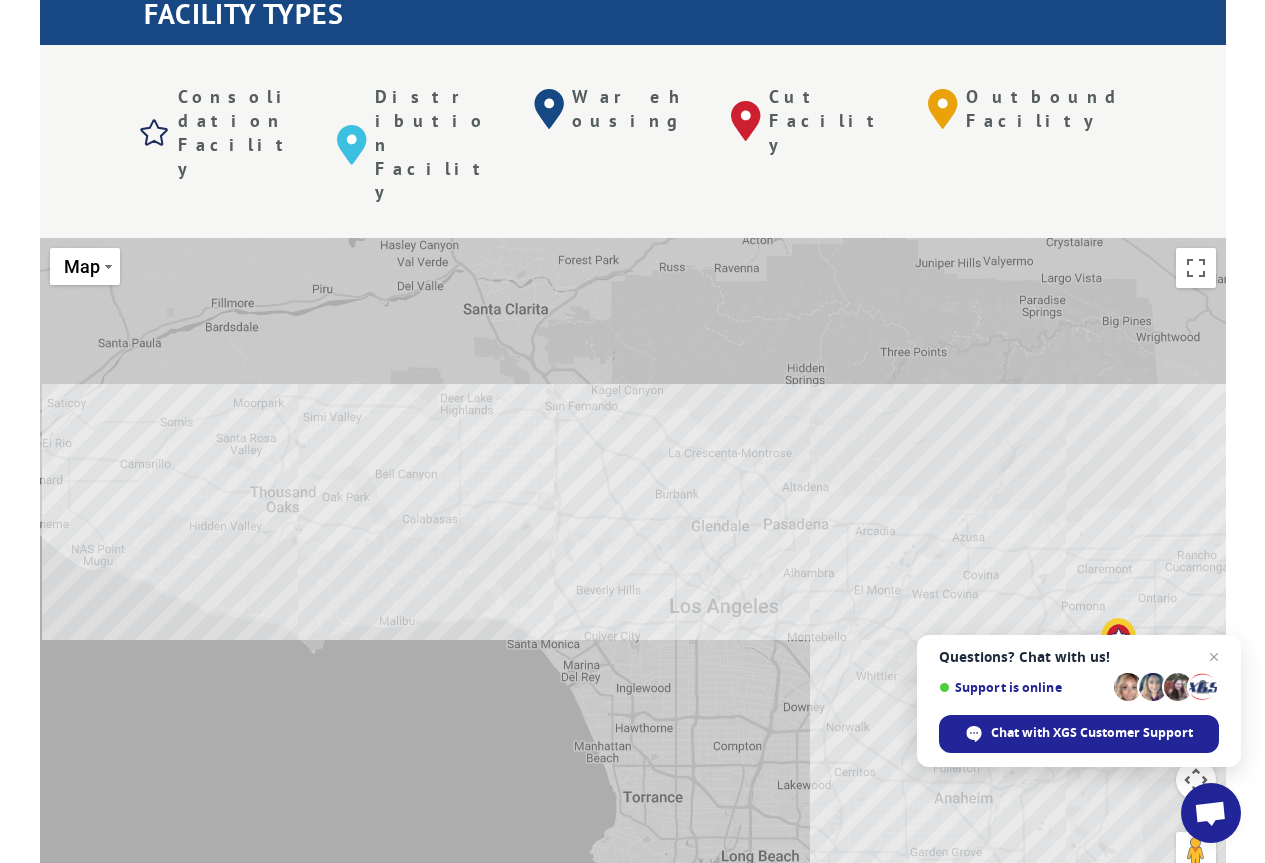 click on "Support is online" at bounding box center (1079, 687) 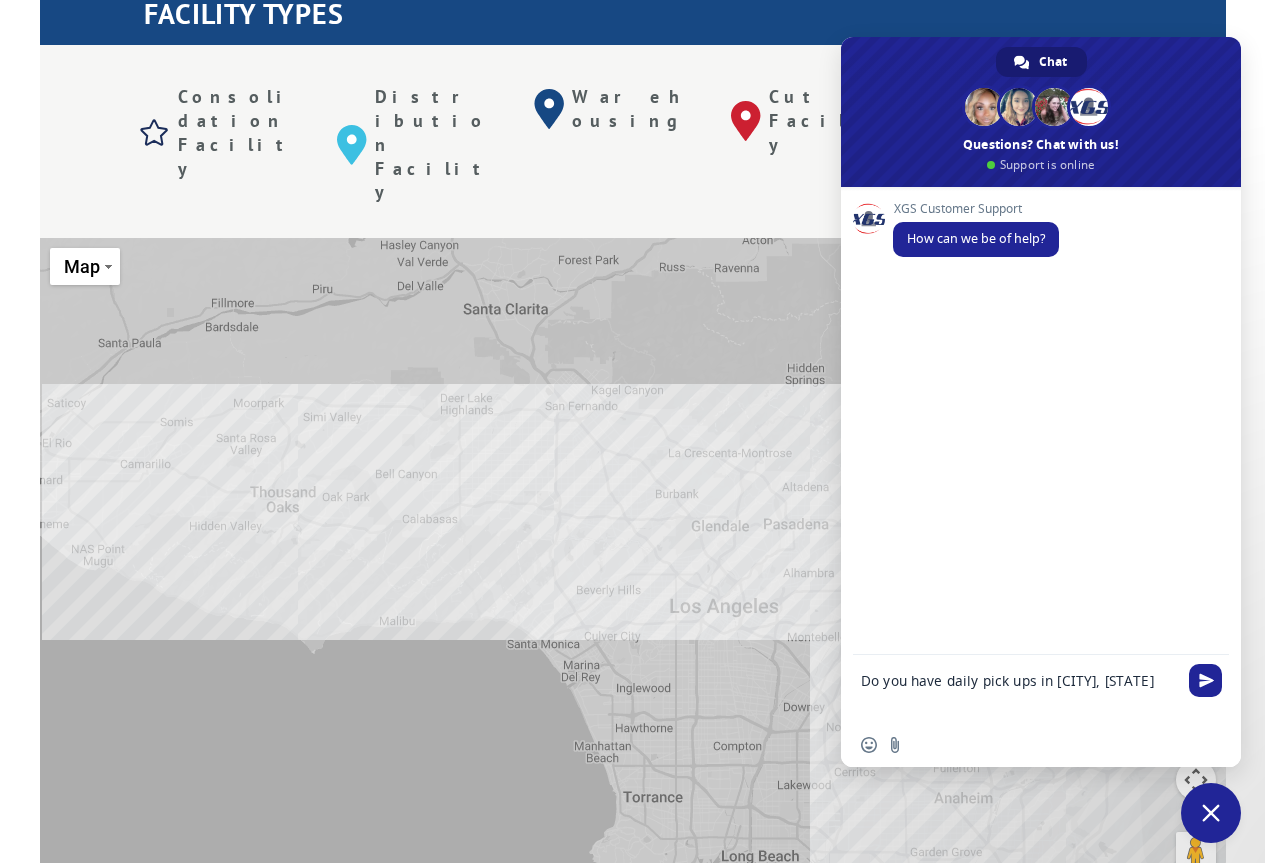 type on "Do you have daily pick ups in [CITY], [STATE]?" 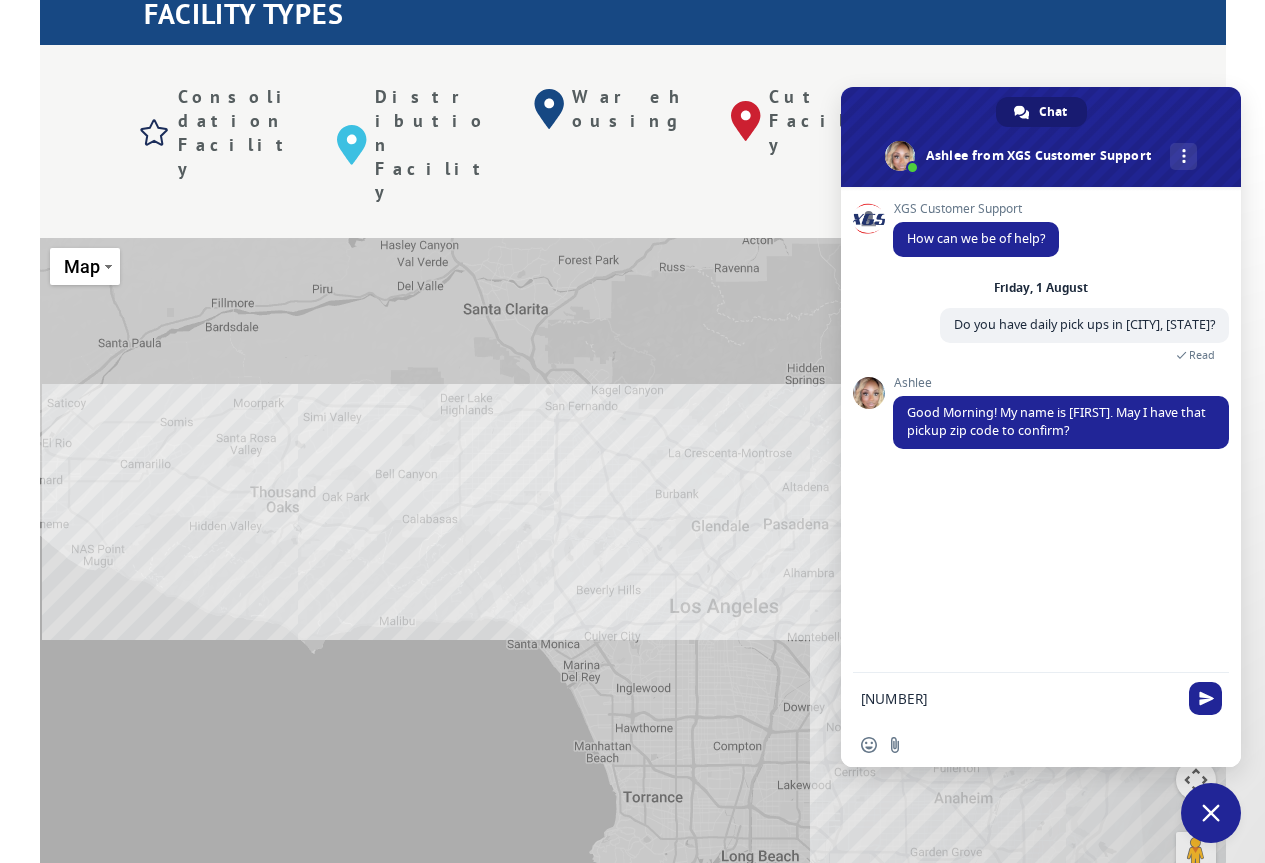 type on "[POSTAL_CODE]" 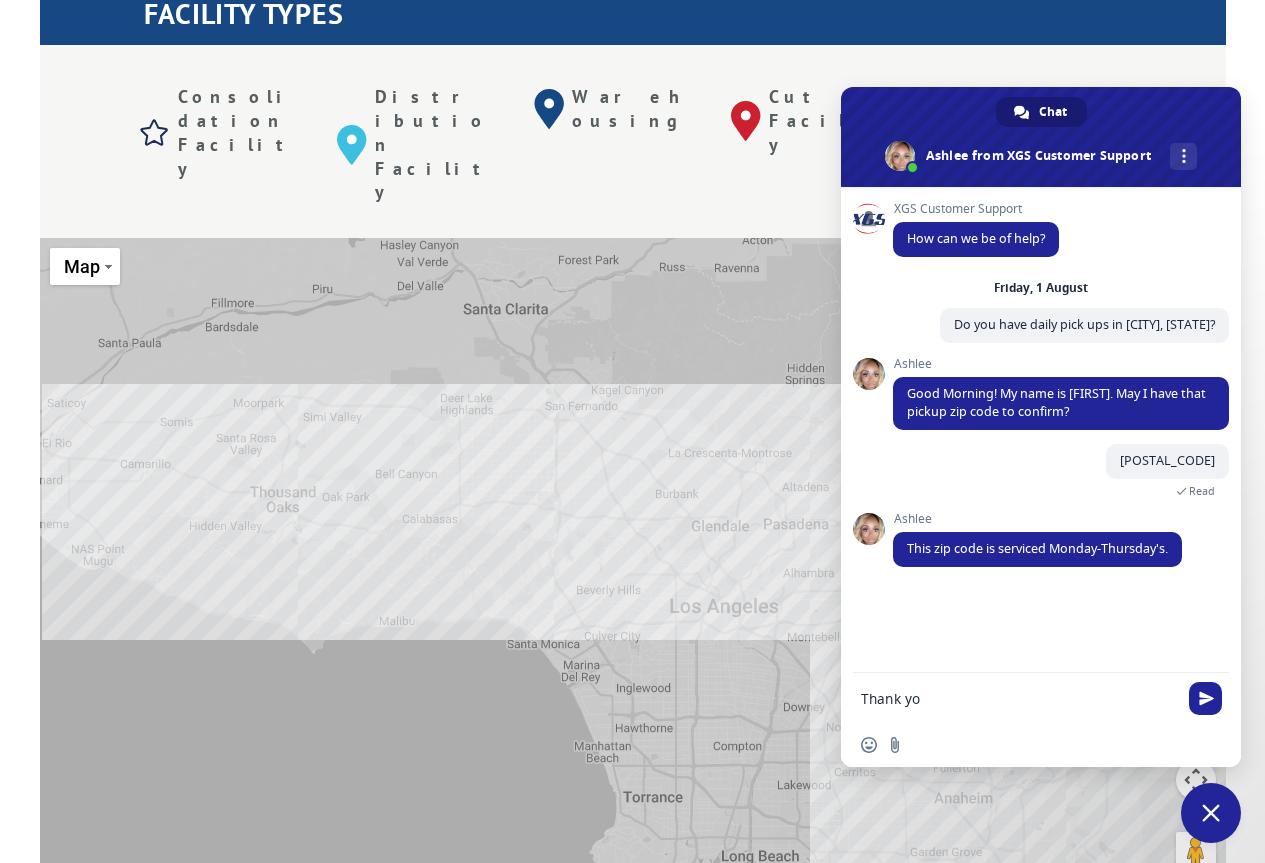type on "Thank you" 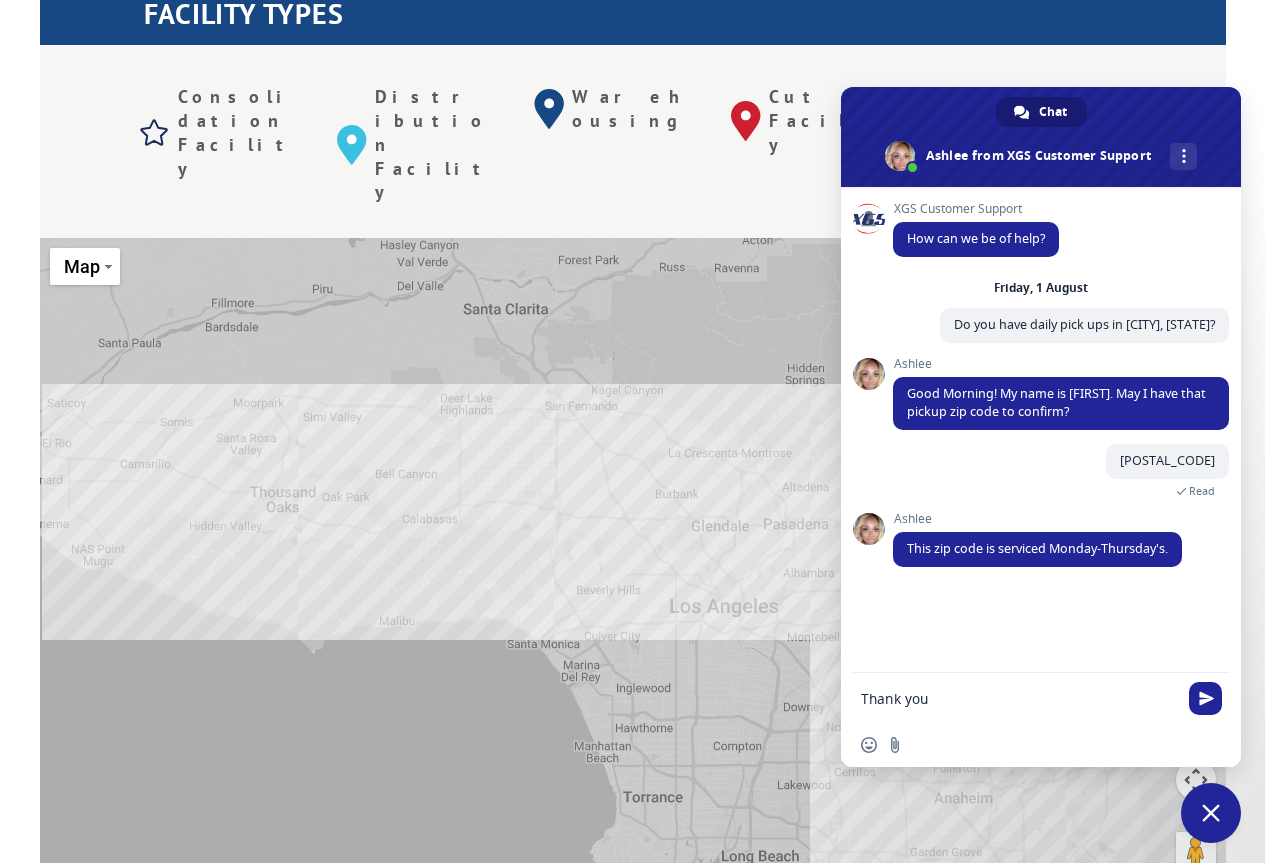 type 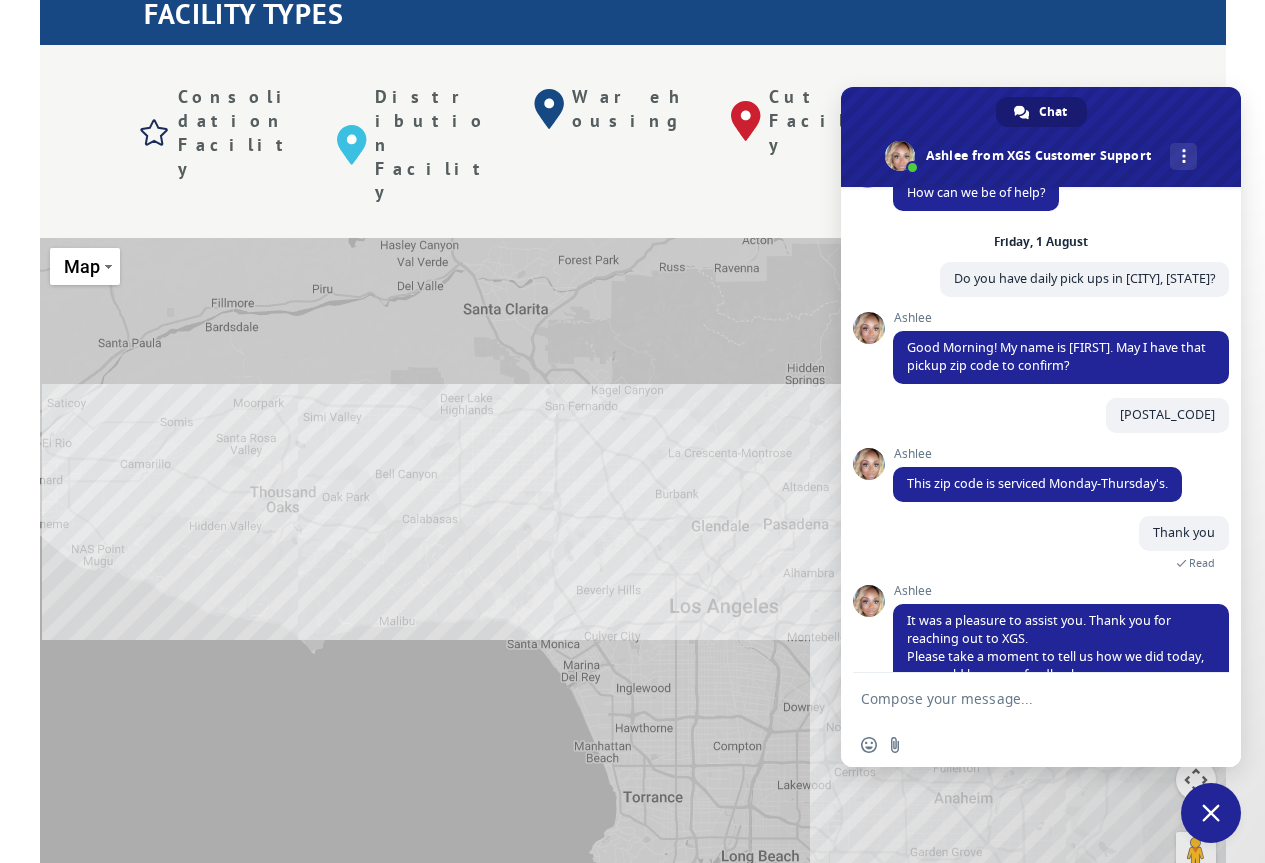scroll, scrollTop: 166, scrollLeft: 0, axis: vertical 